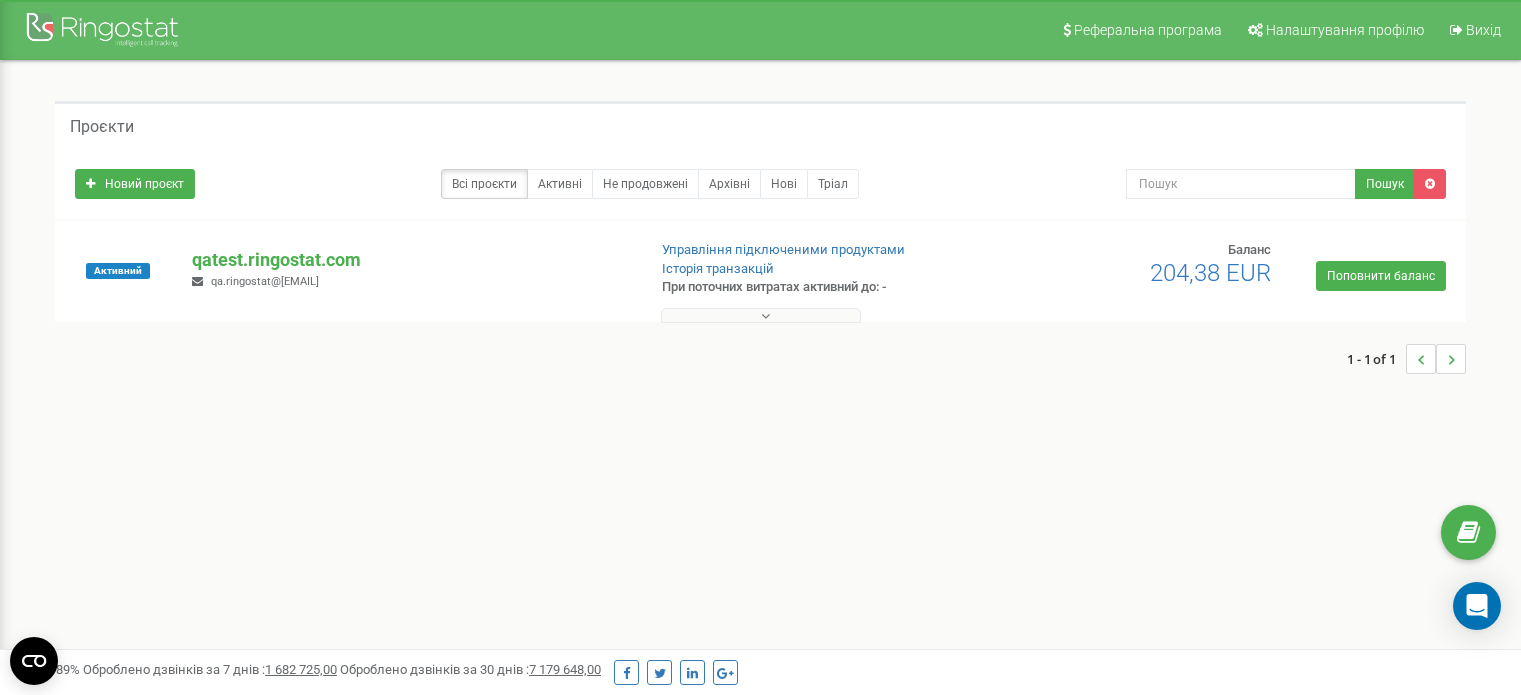scroll, scrollTop: 0, scrollLeft: 0, axis: both 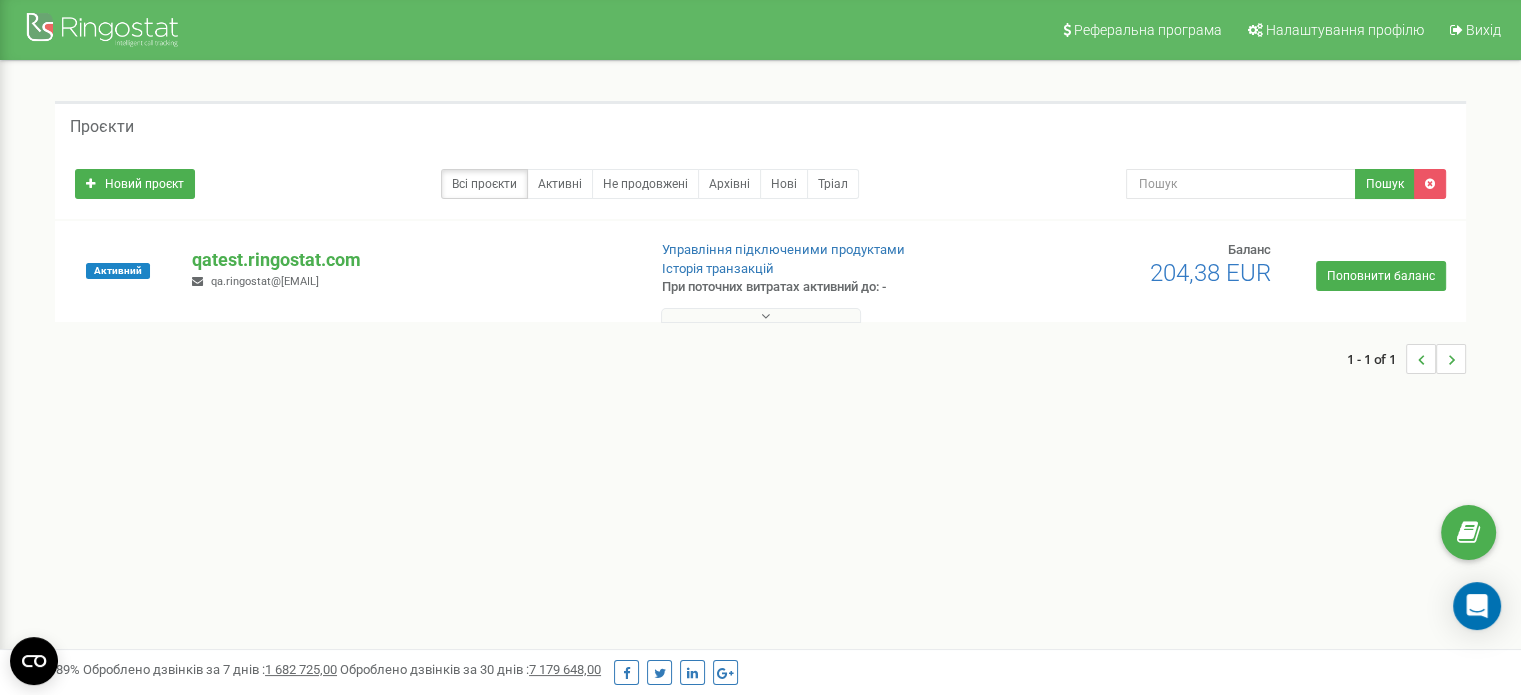 click at bounding box center [765, 316] 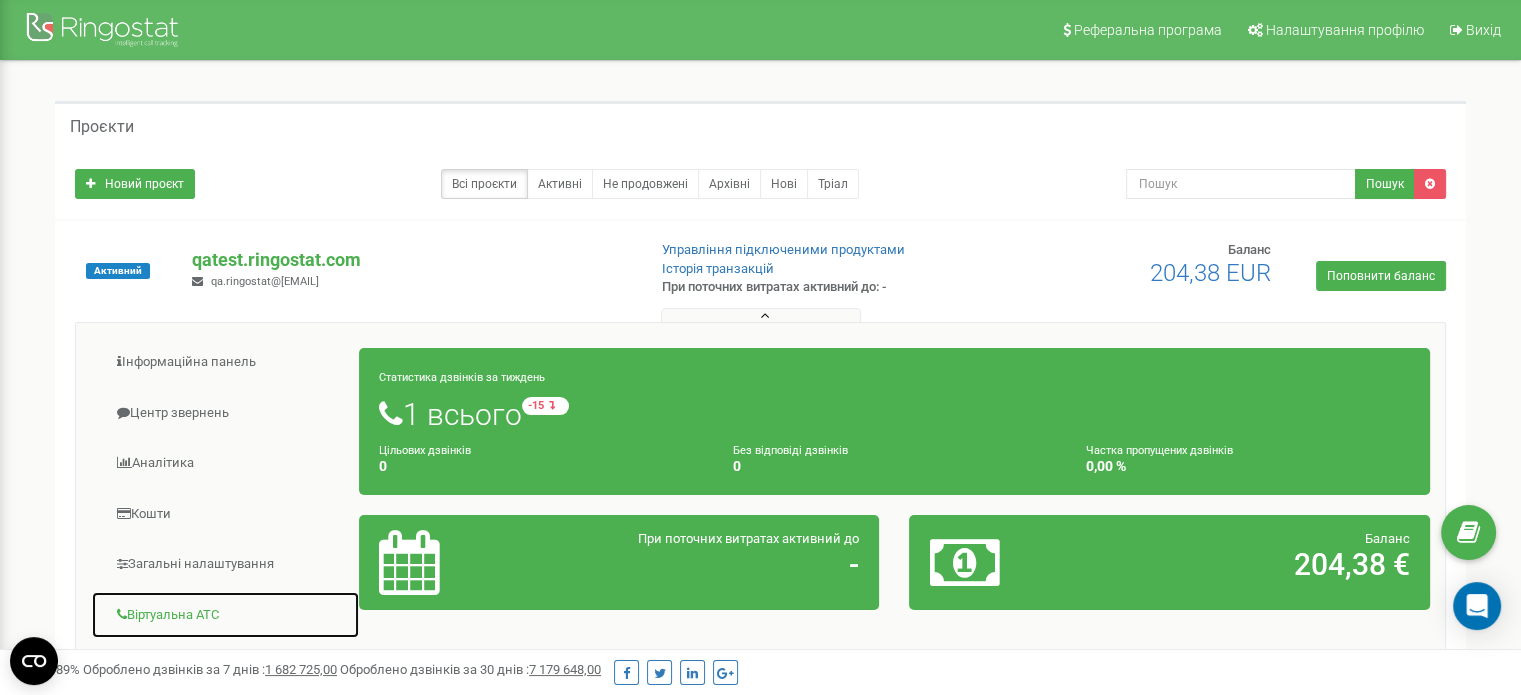 click on "Віртуальна АТС" at bounding box center (225, 615) 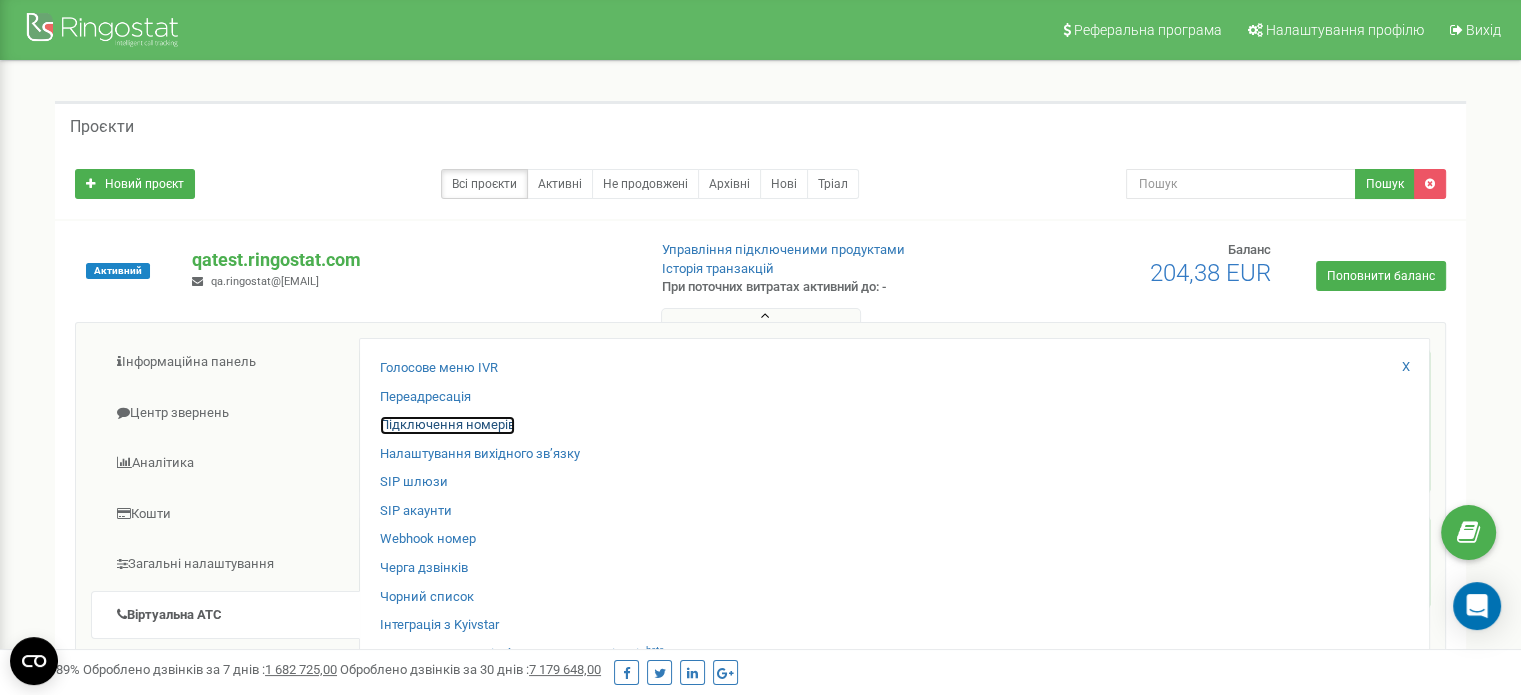 click on "Підключення номерів" at bounding box center [447, 425] 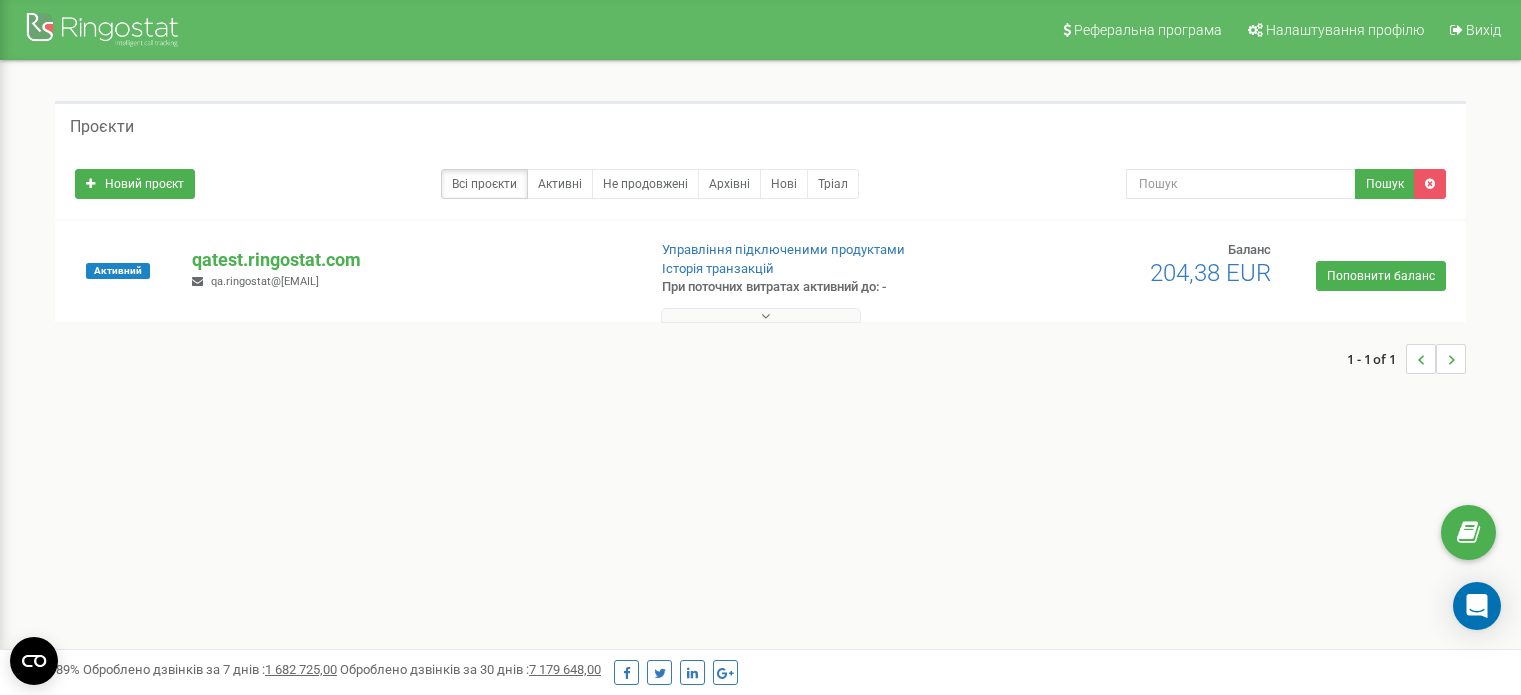 scroll, scrollTop: 0, scrollLeft: 0, axis: both 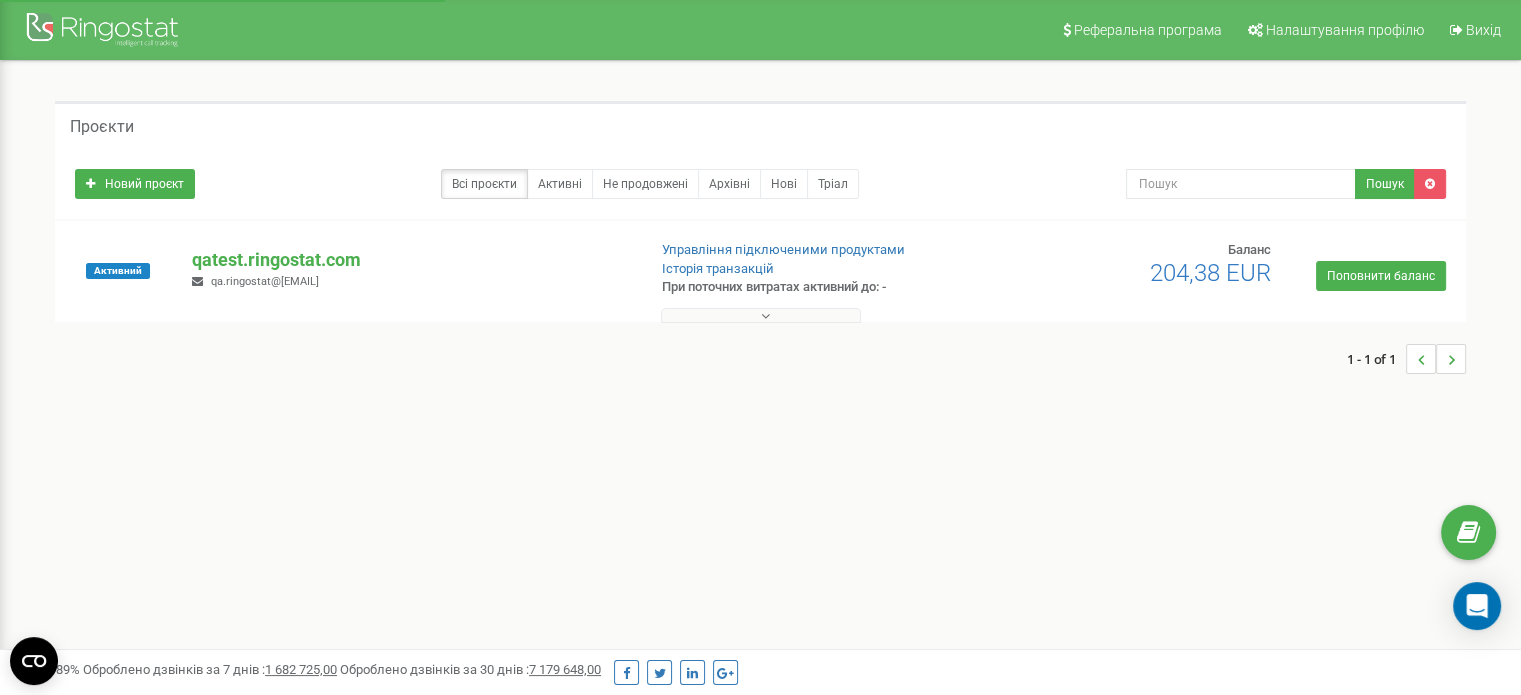 click at bounding box center (761, 315) 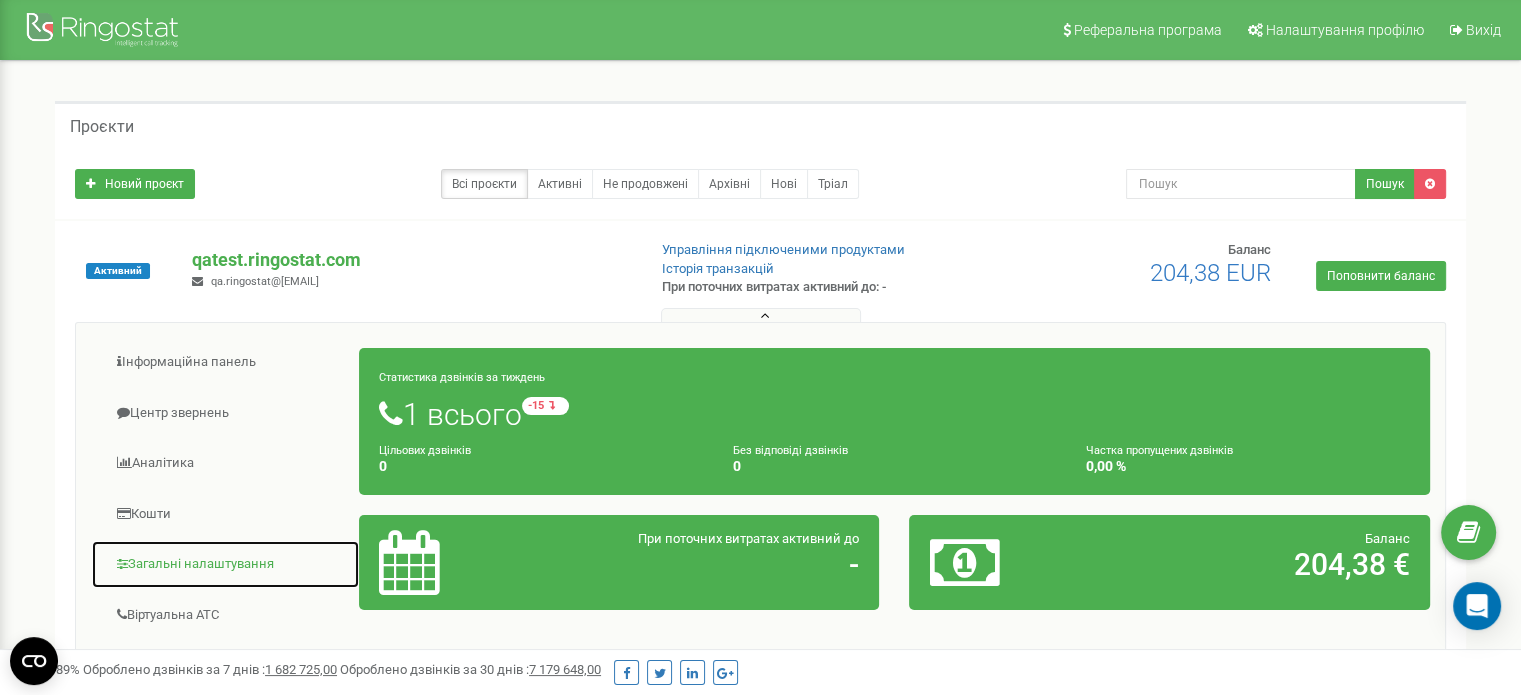click on "Загальні налаштування" at bounding box center [225, 564] 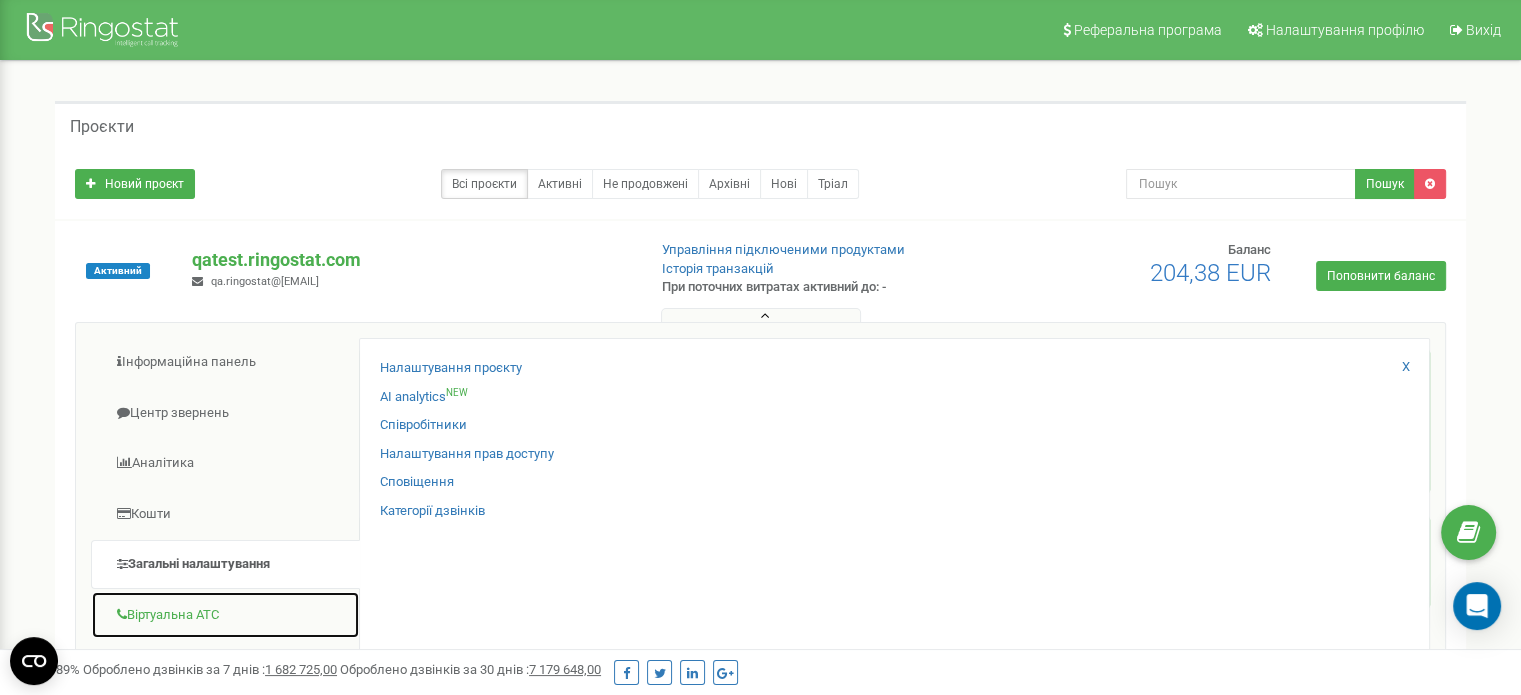 click on "Віртуальна АТС" at bounding box center (225, 615) 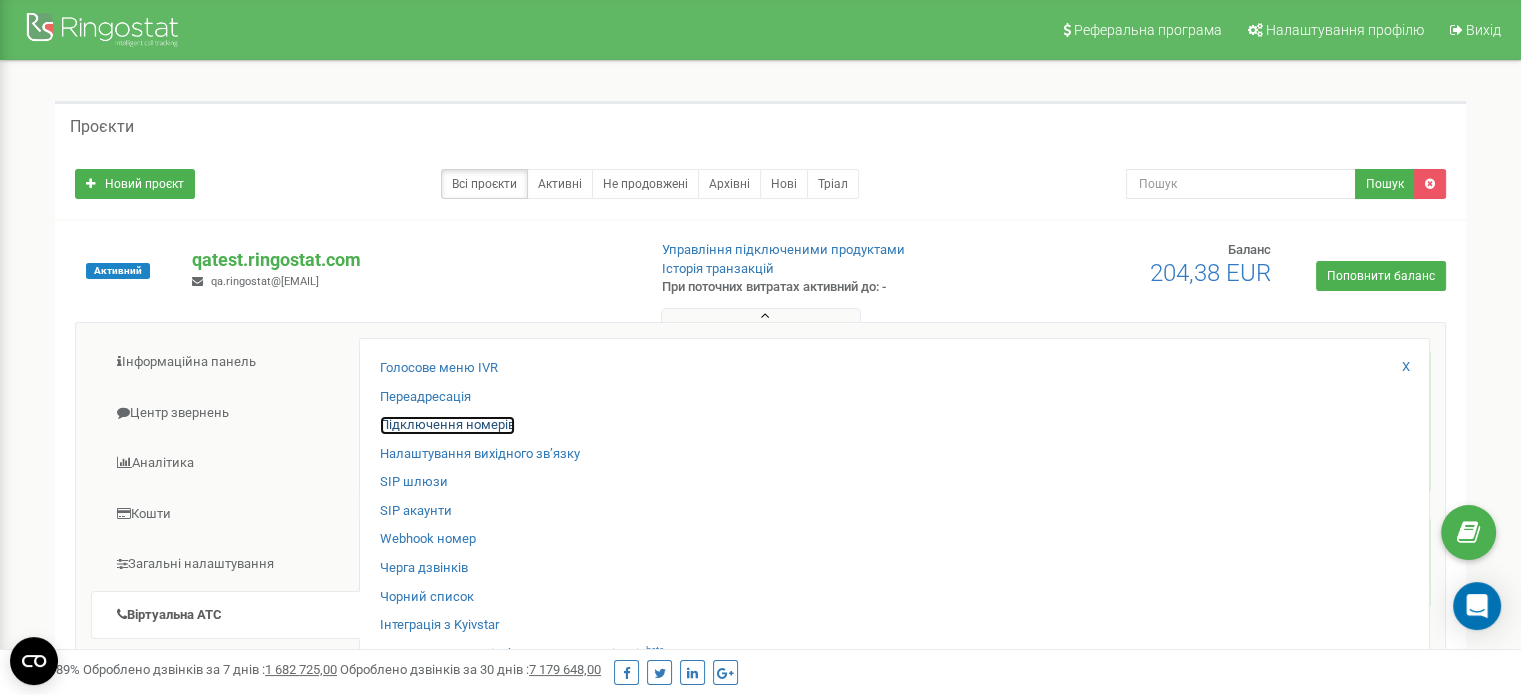 click on "Підключення номерів" at bounding box center (447, 425) 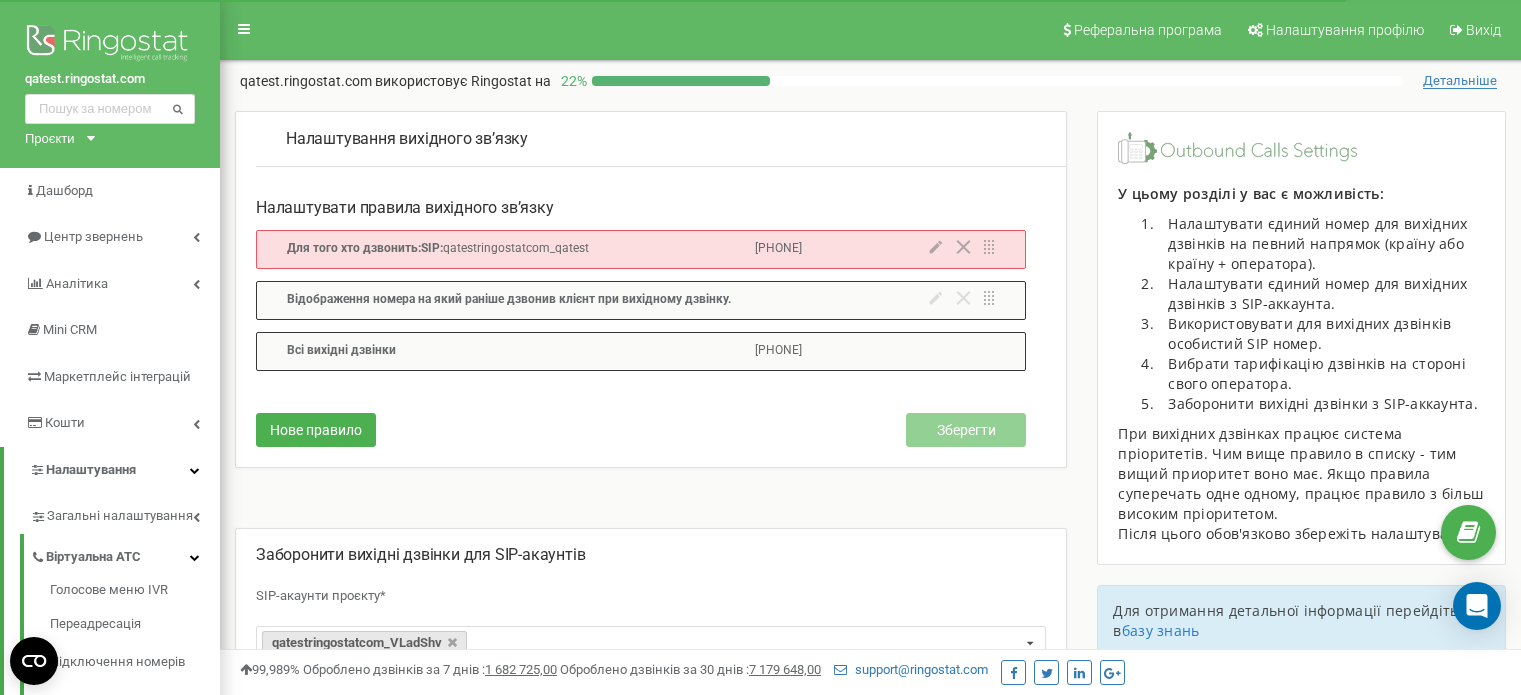 scroll, scrollTop: 0, scrollLeft: 0, axis: both 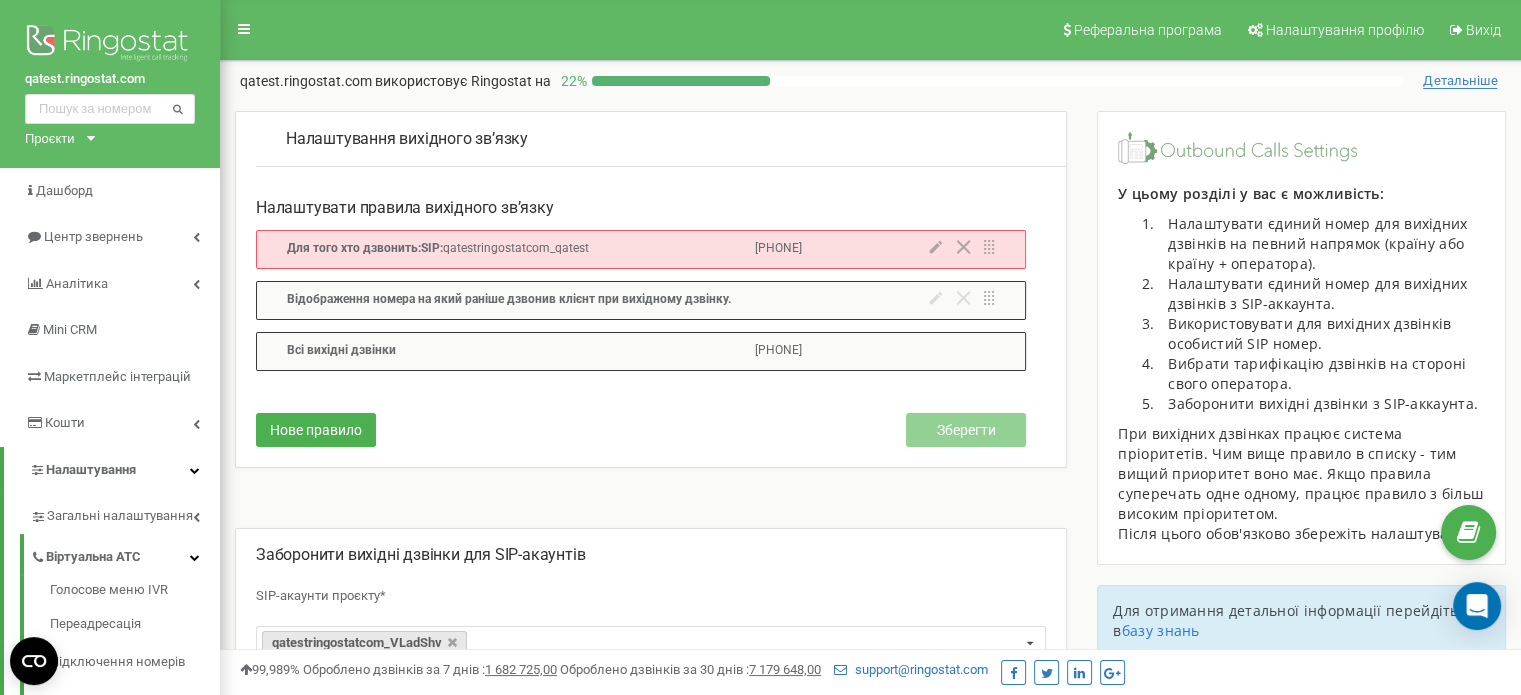 click on "Відображення номера на який раніше дзвонив клієнт при вихідному дзвінку." at bounding box center [641, 300] 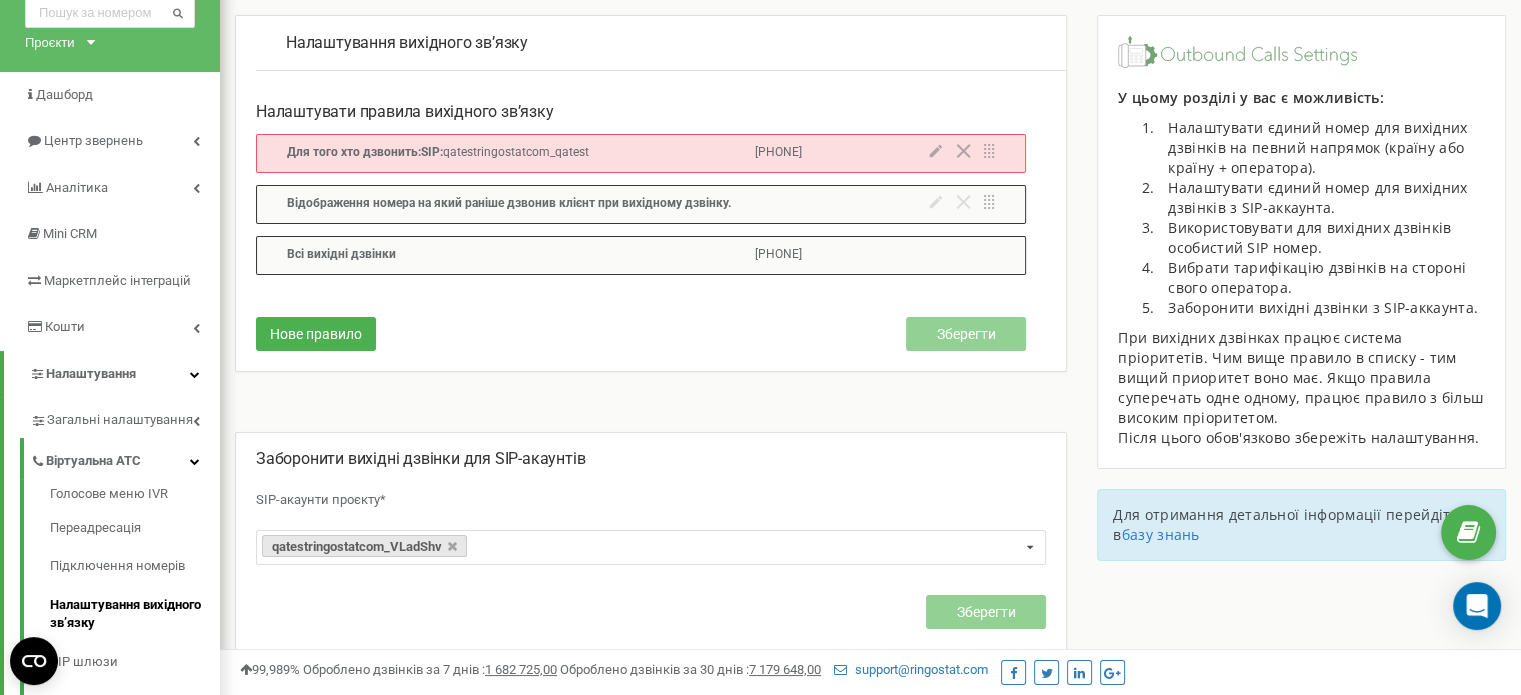 scroll, scrollTop: 100, scrollLeft: 0, axis: vertical 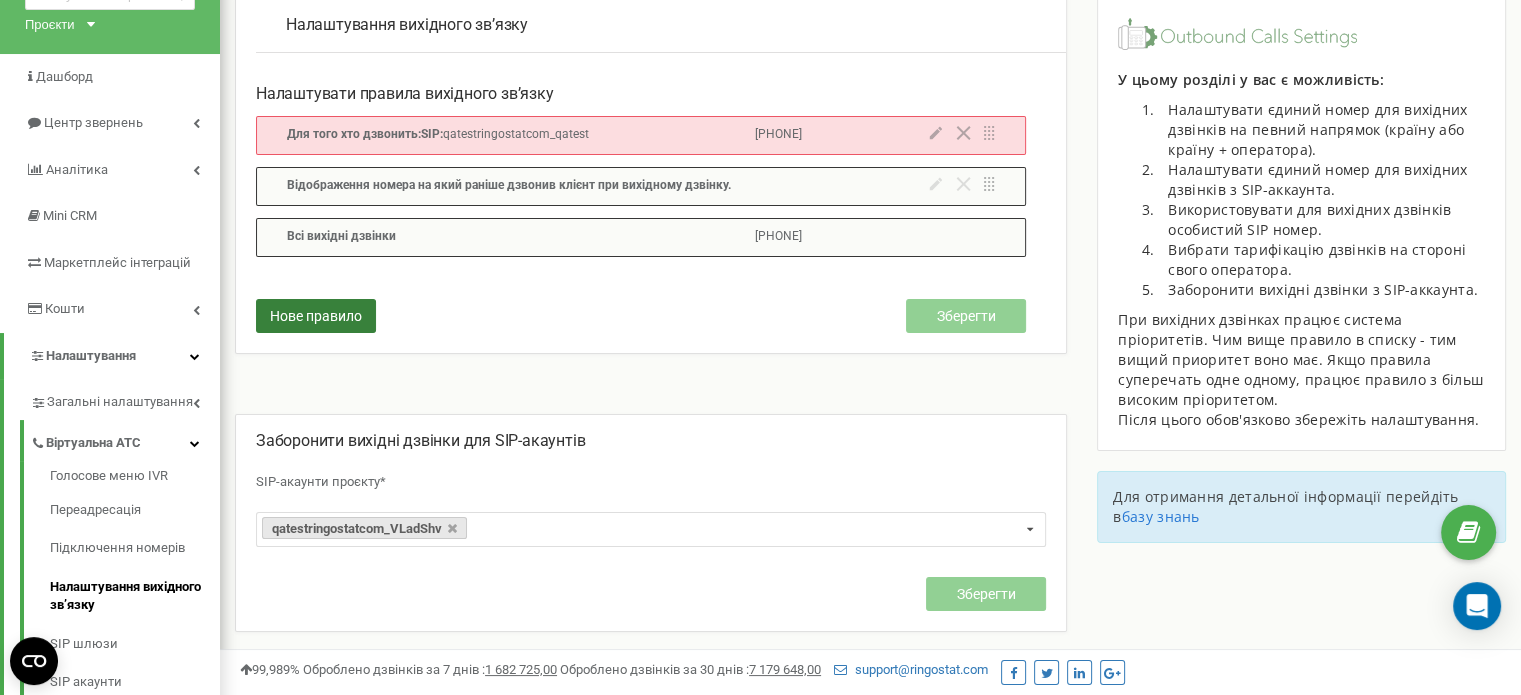 click on "Нове правило" at bounding box center (316, 316) 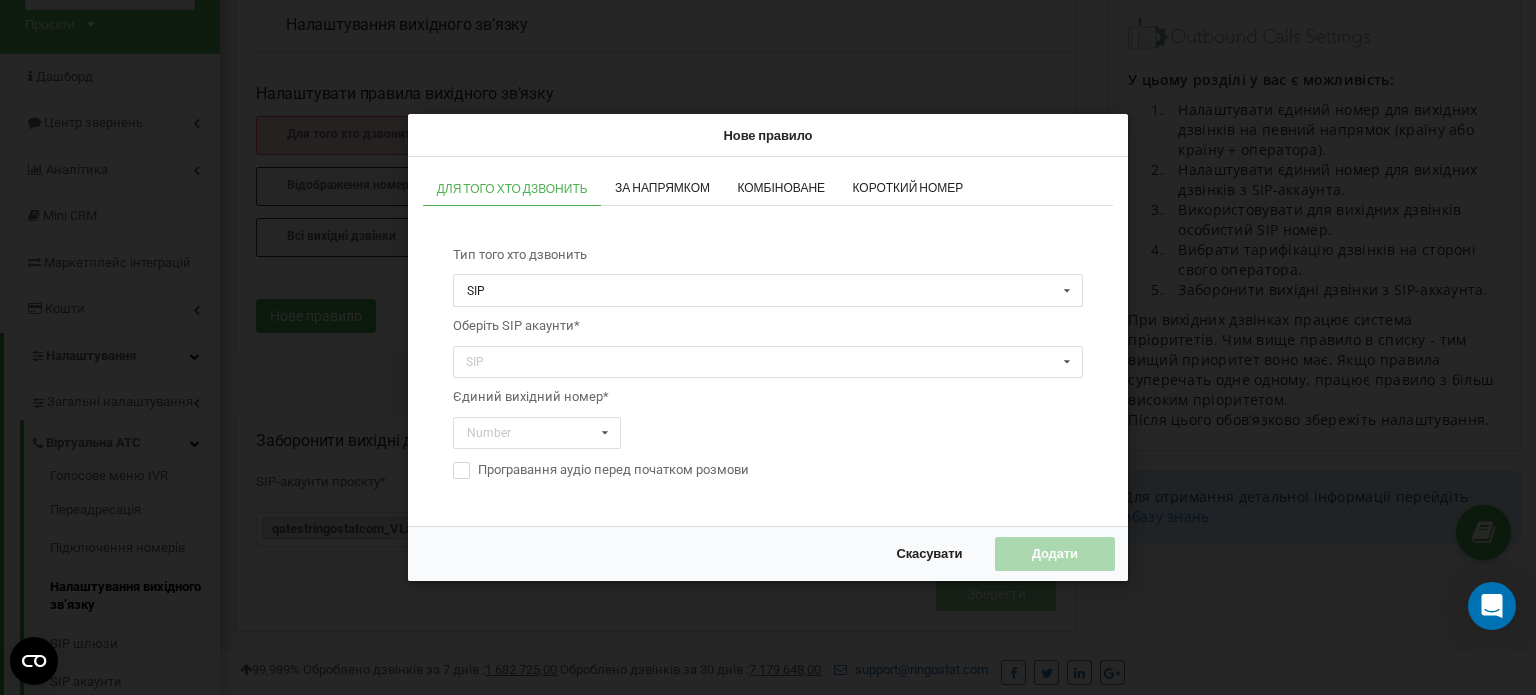 click on "Скасувати" at bounding box center (929, 554) 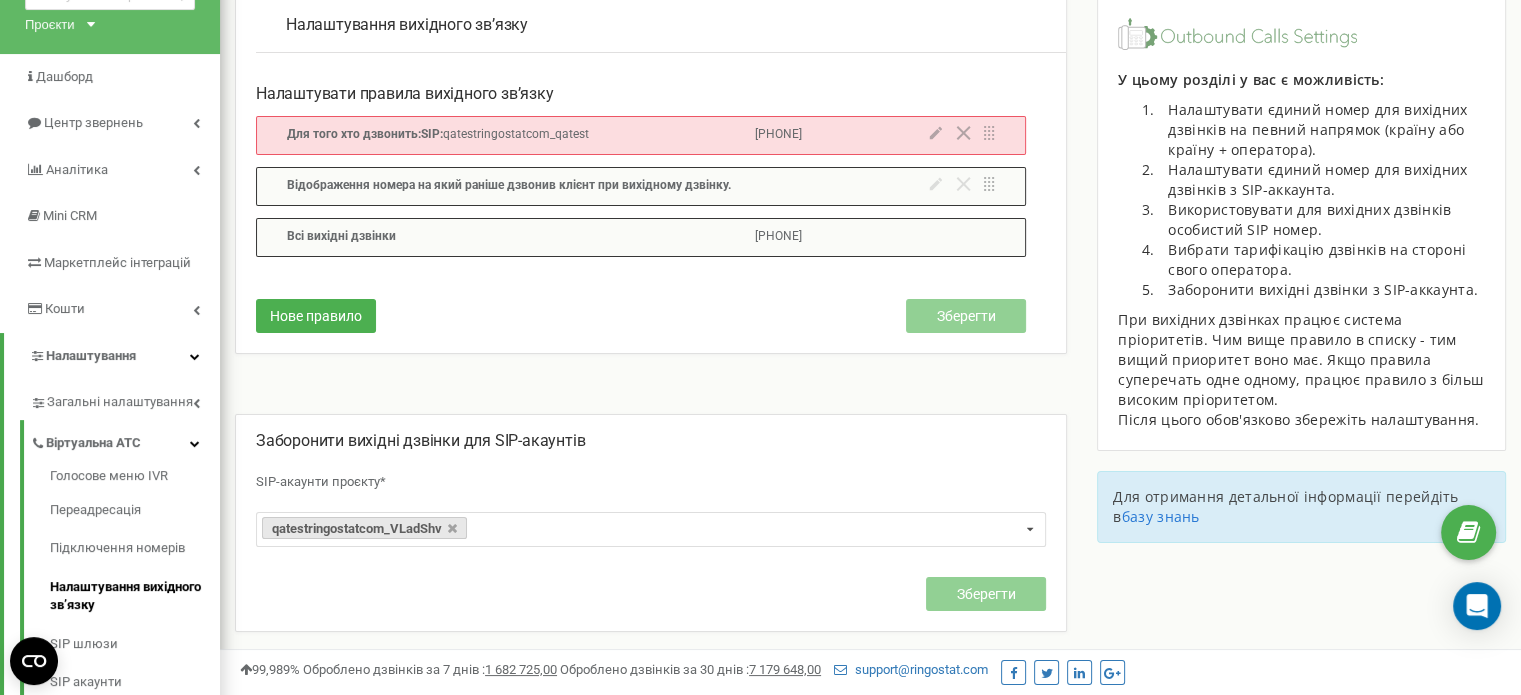click on "+380633804171" at bounding box center [778, 135] 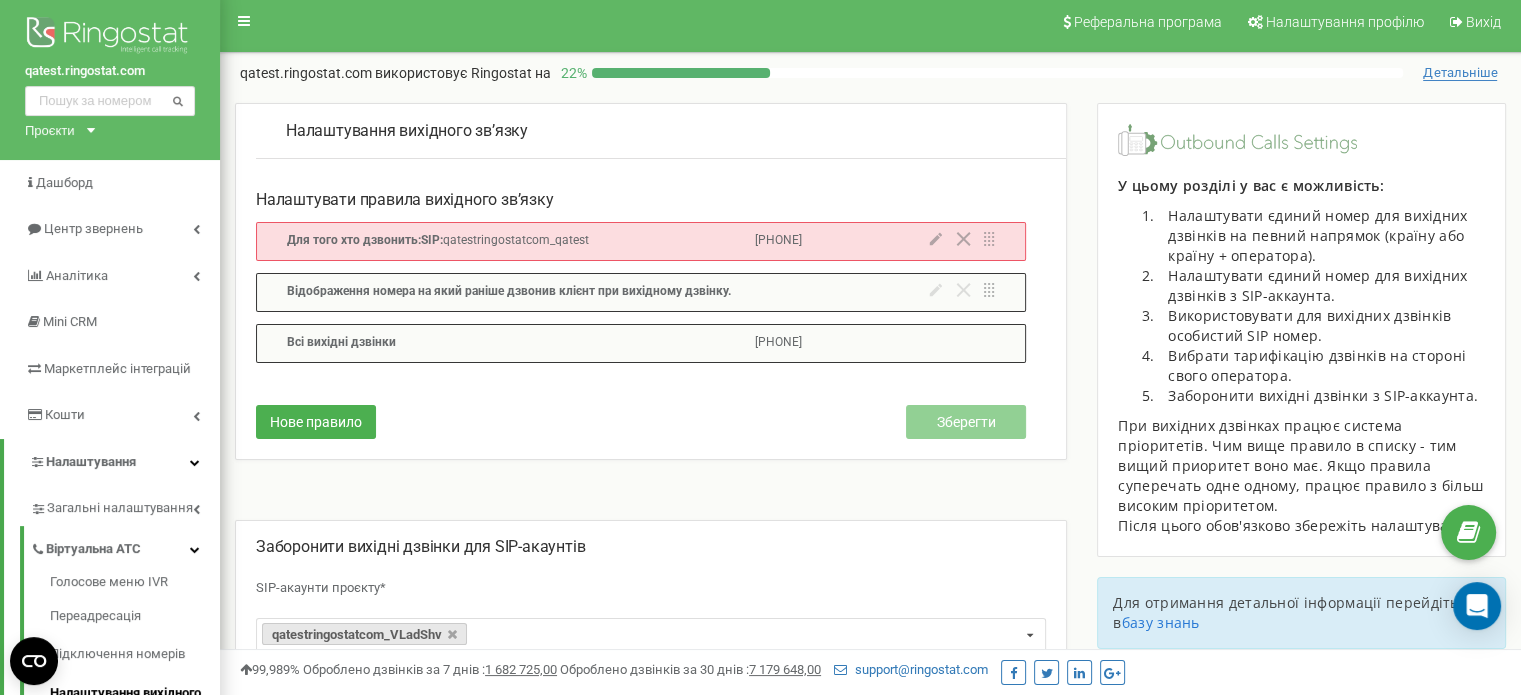 scroll, scrollTop: 0, scrollLeft: 0, axis: both 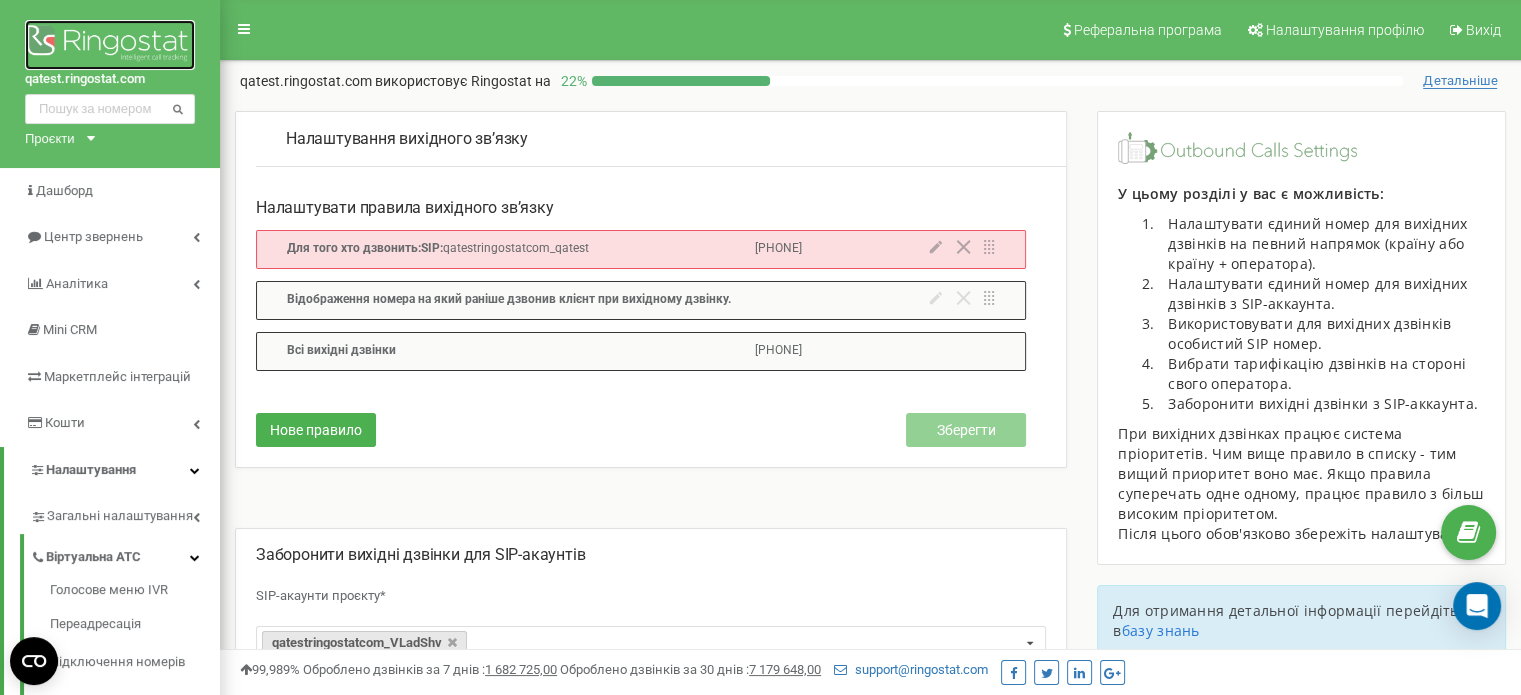 click at bounding box center [110, 45] 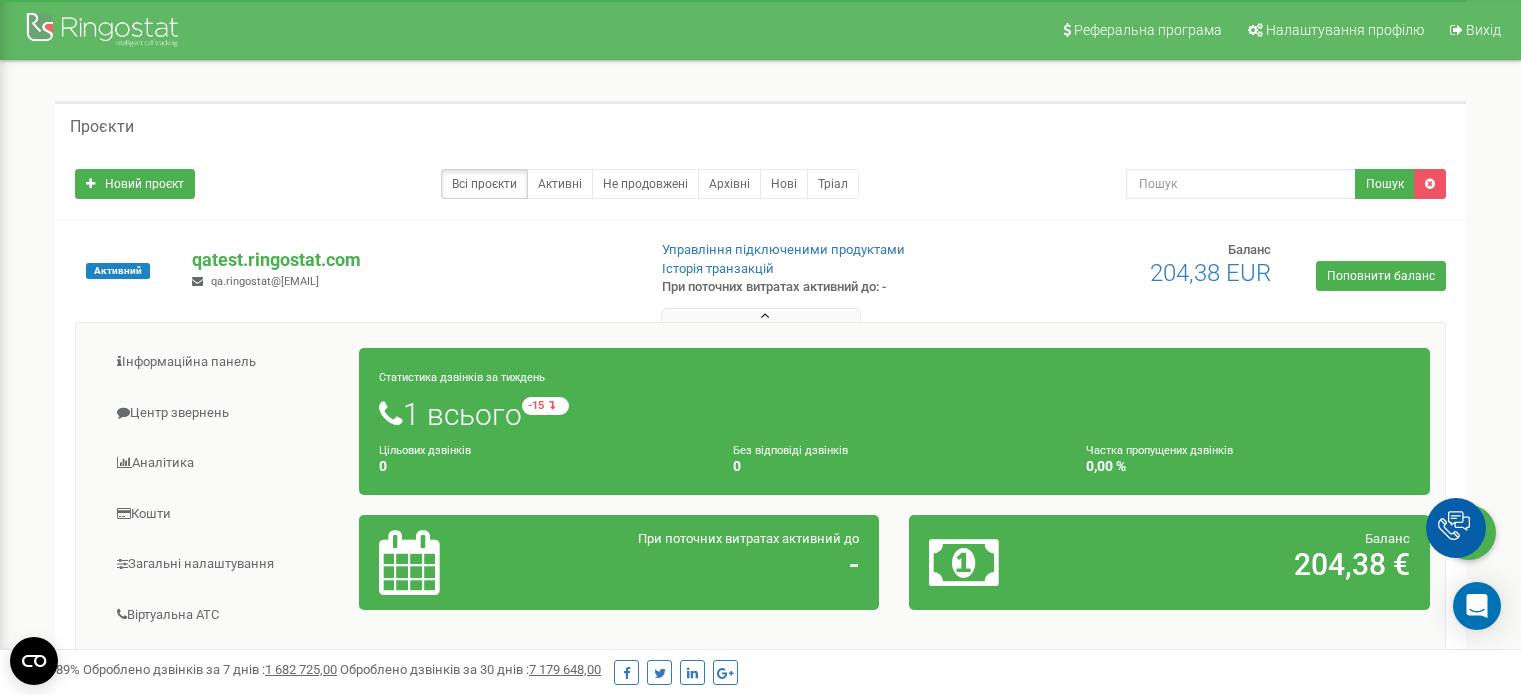 scroll, scrollTop: 0, scrollLeft: 0, axis: both 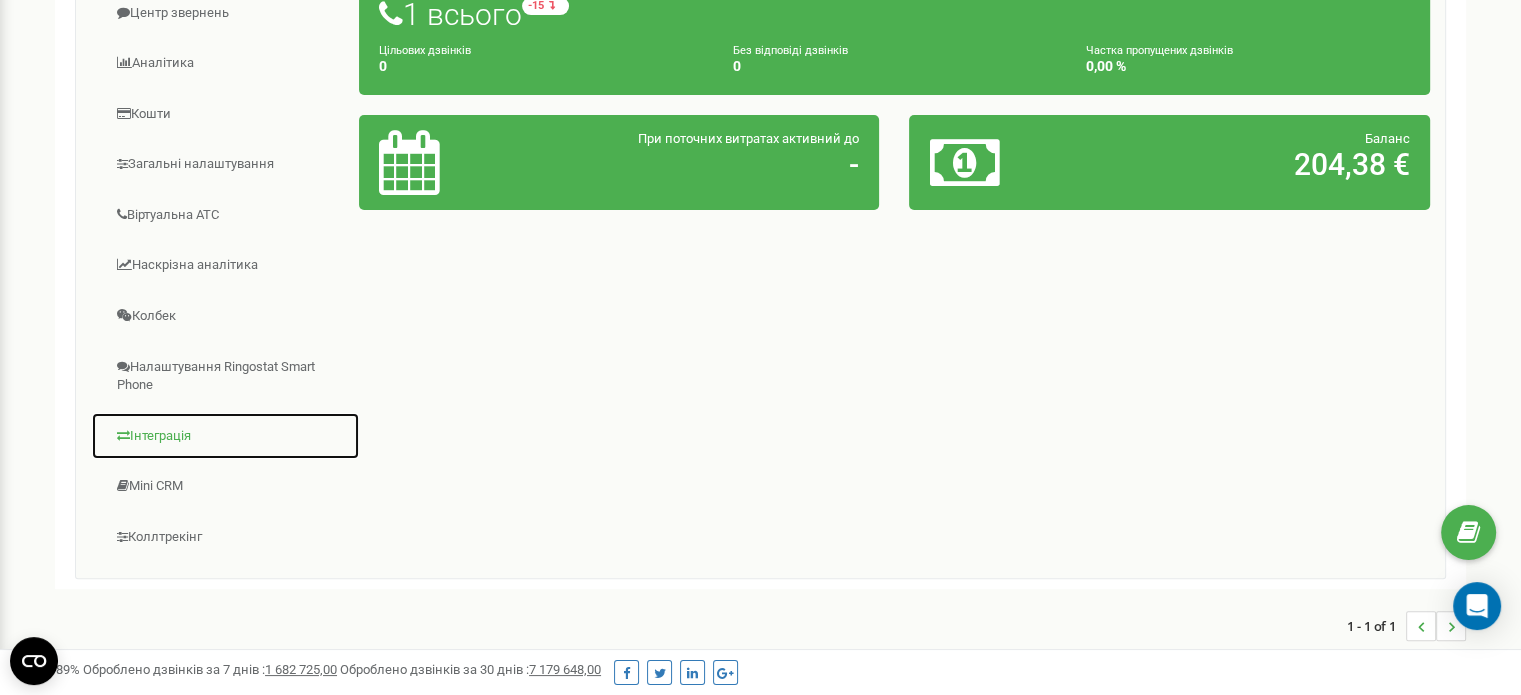 click on "Інтеграція" at bounding box center (225, 436) 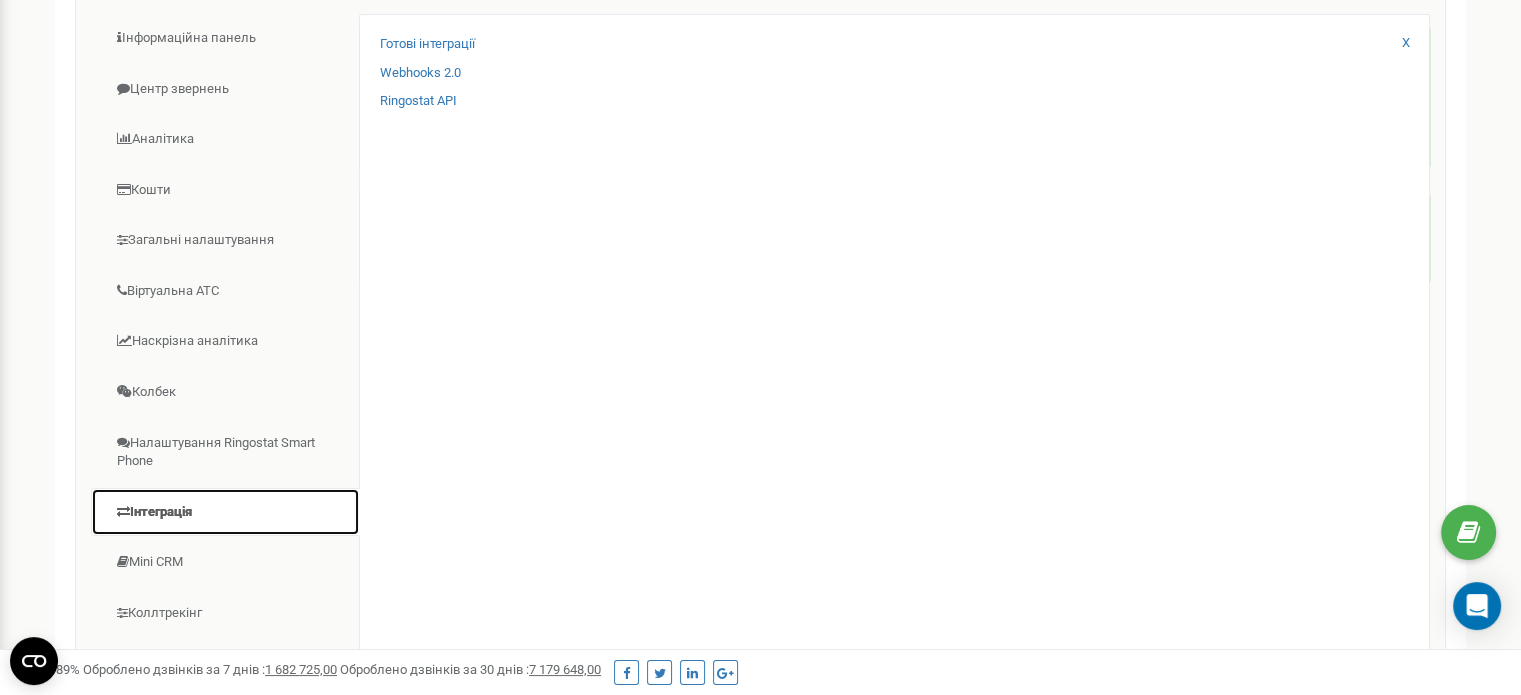 scroll, scrollTop: 200, scrollLeft: 0, axis: vertical 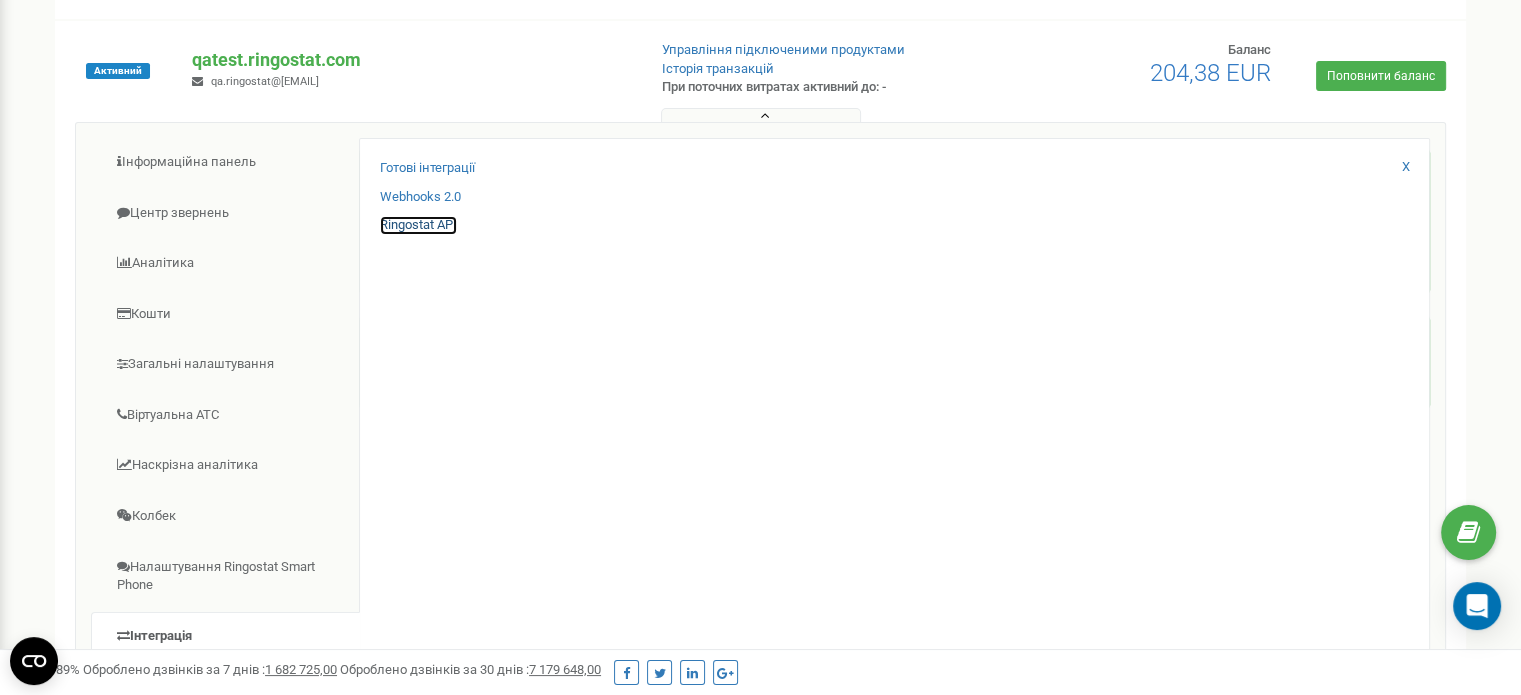 click on "Ringostat API" at bounding box center (418, 225) 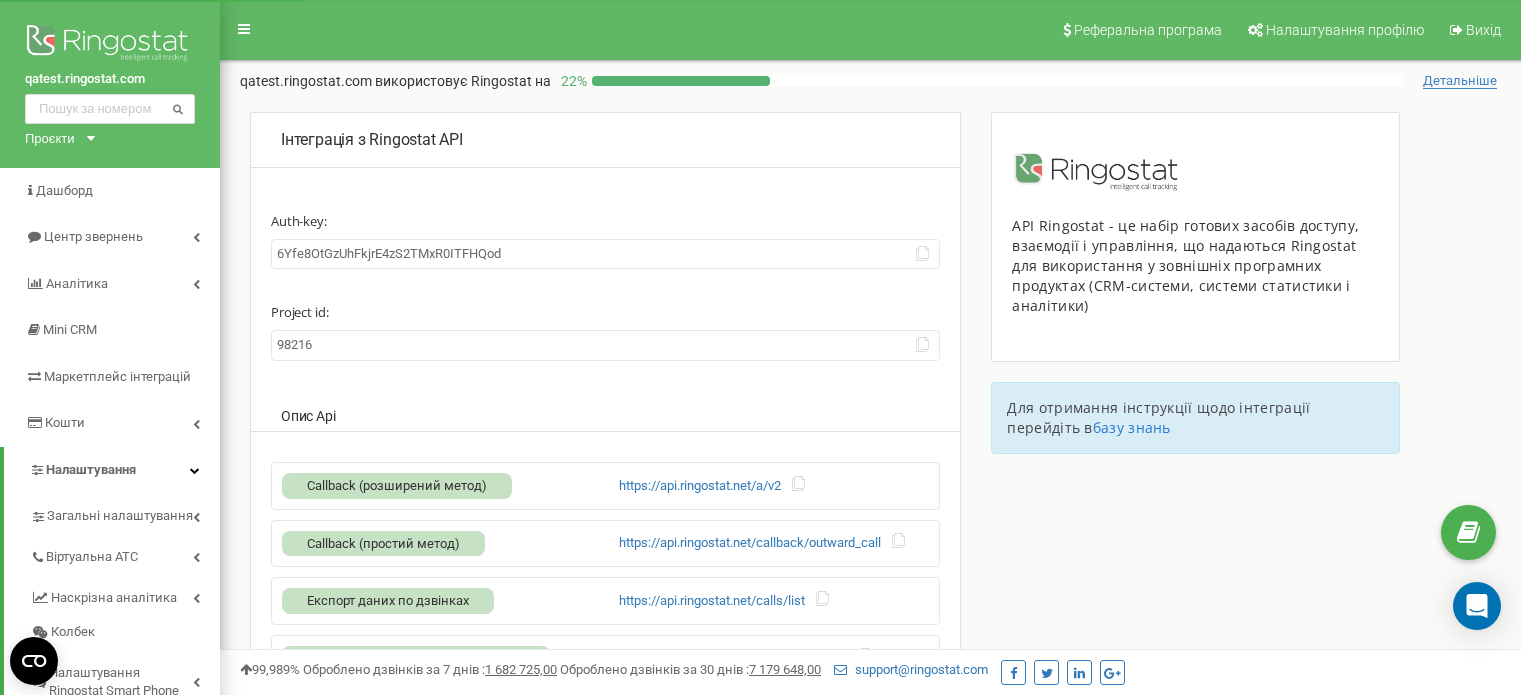 scroll, scrollTop: 0, scrollLeft: 0, axis: both 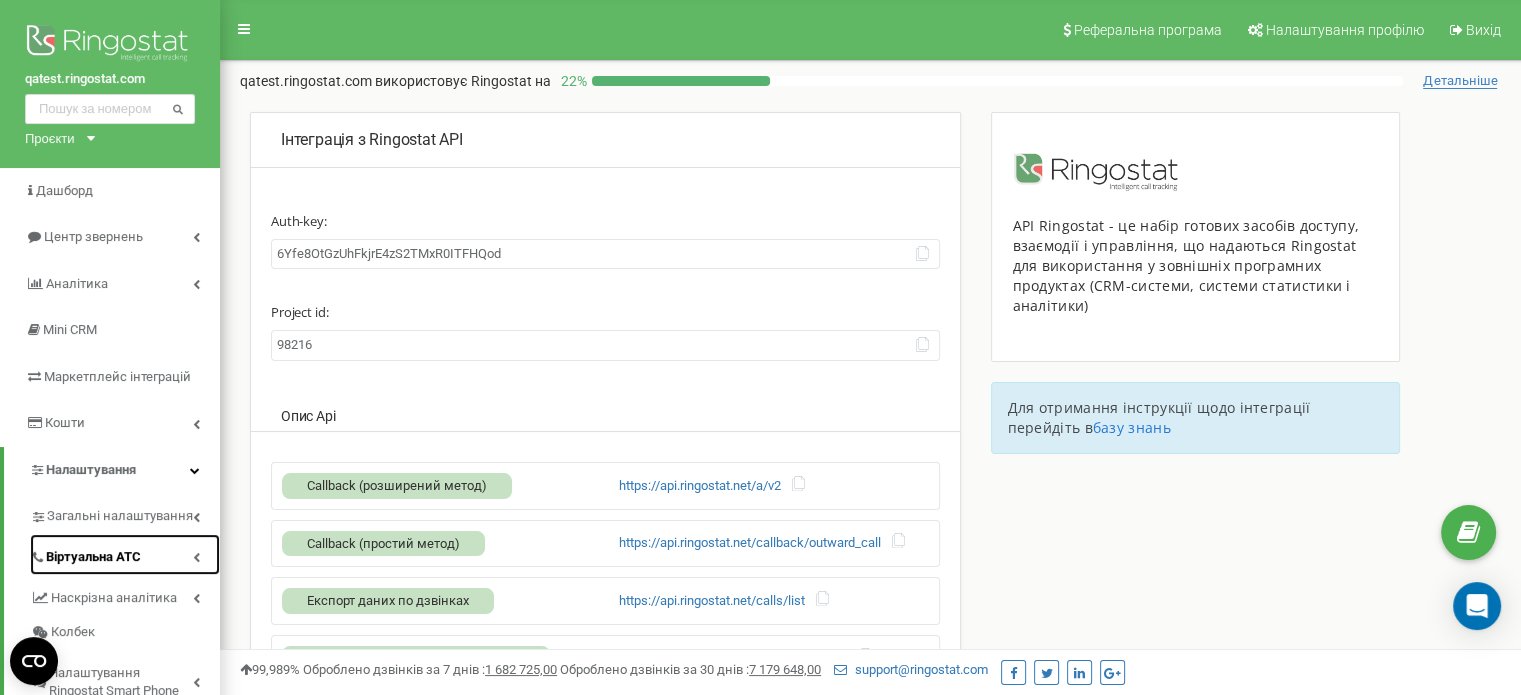 click on "Віртуальна АТС" at bounding box center (93, 557) 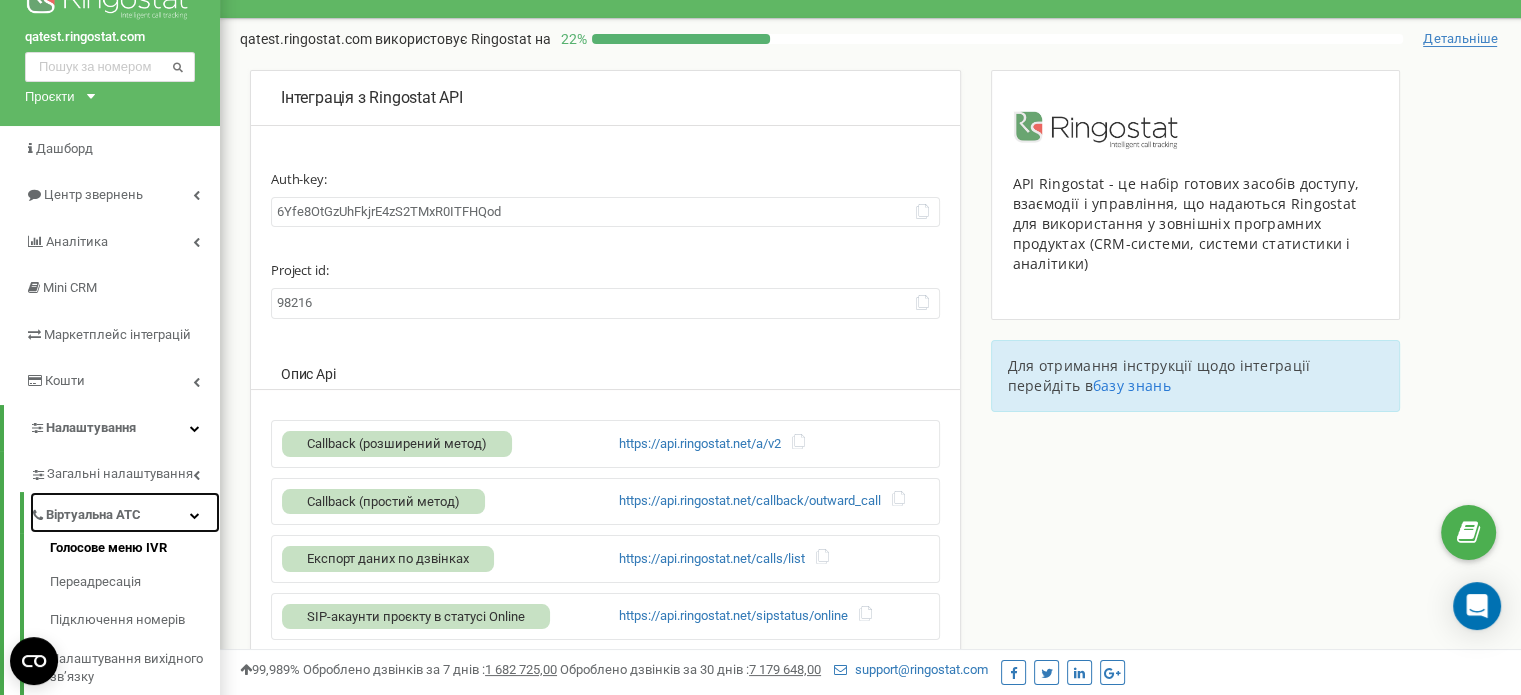 scroll, scrollTop: 200, scrollLeft: 0, axis: vertical 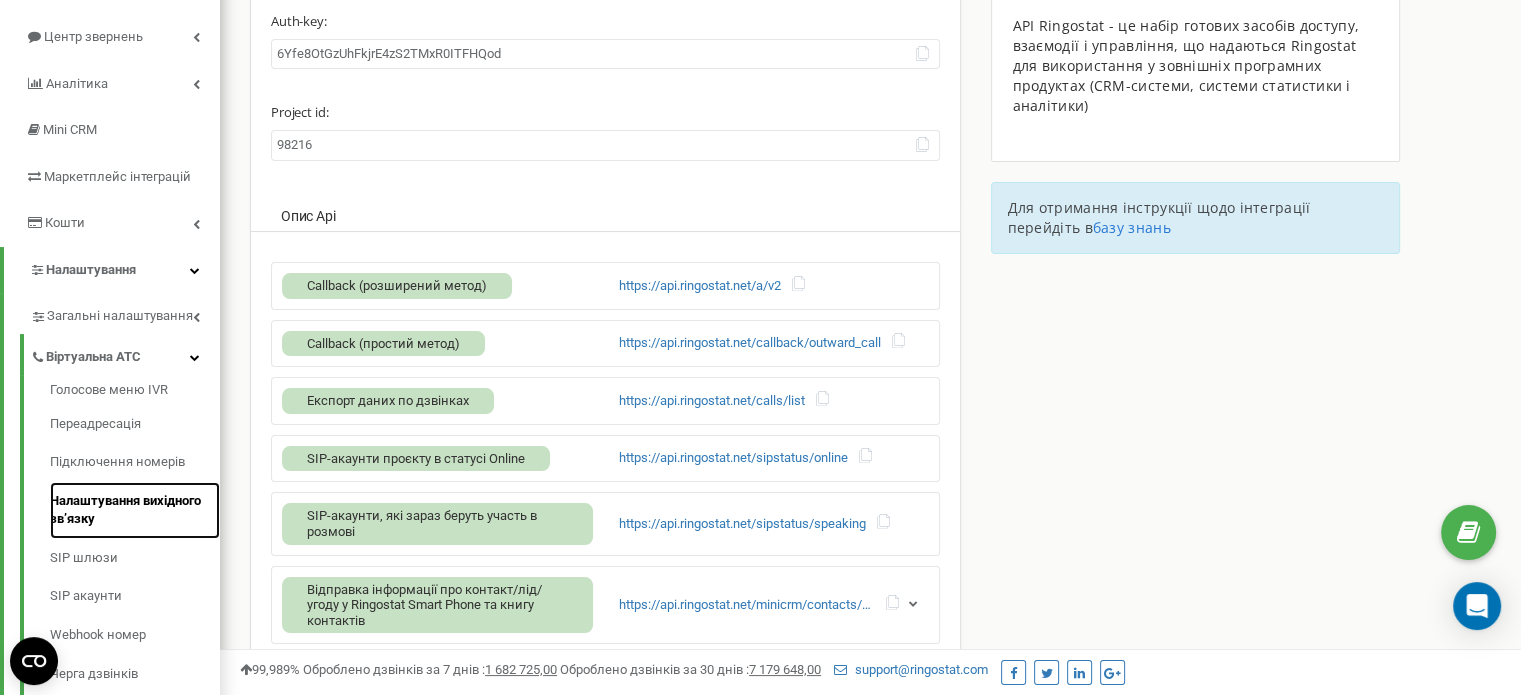 click on "Налаштування вихідного зв’язку" at bounding box center (135, 510) 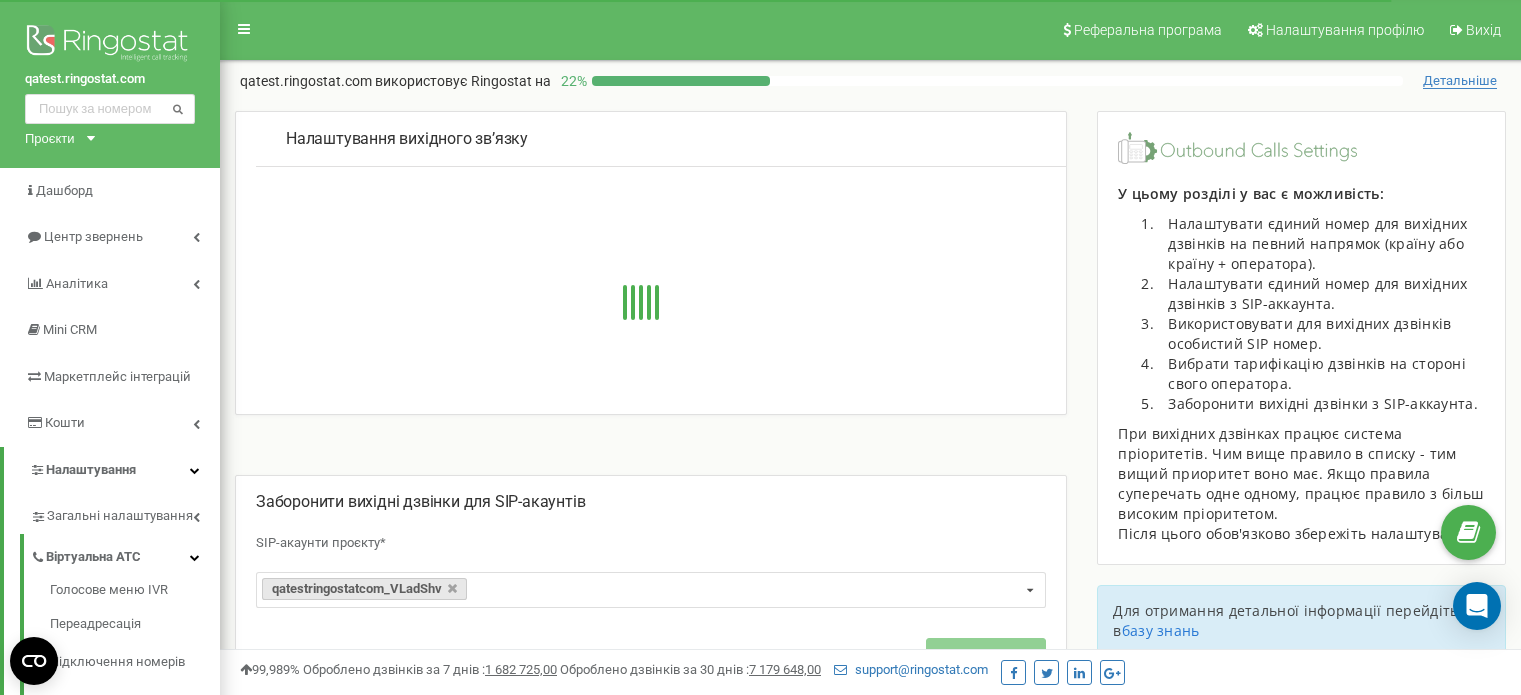 scroll, scrollTop: 242, scrollLeft: 0, axis: vertical 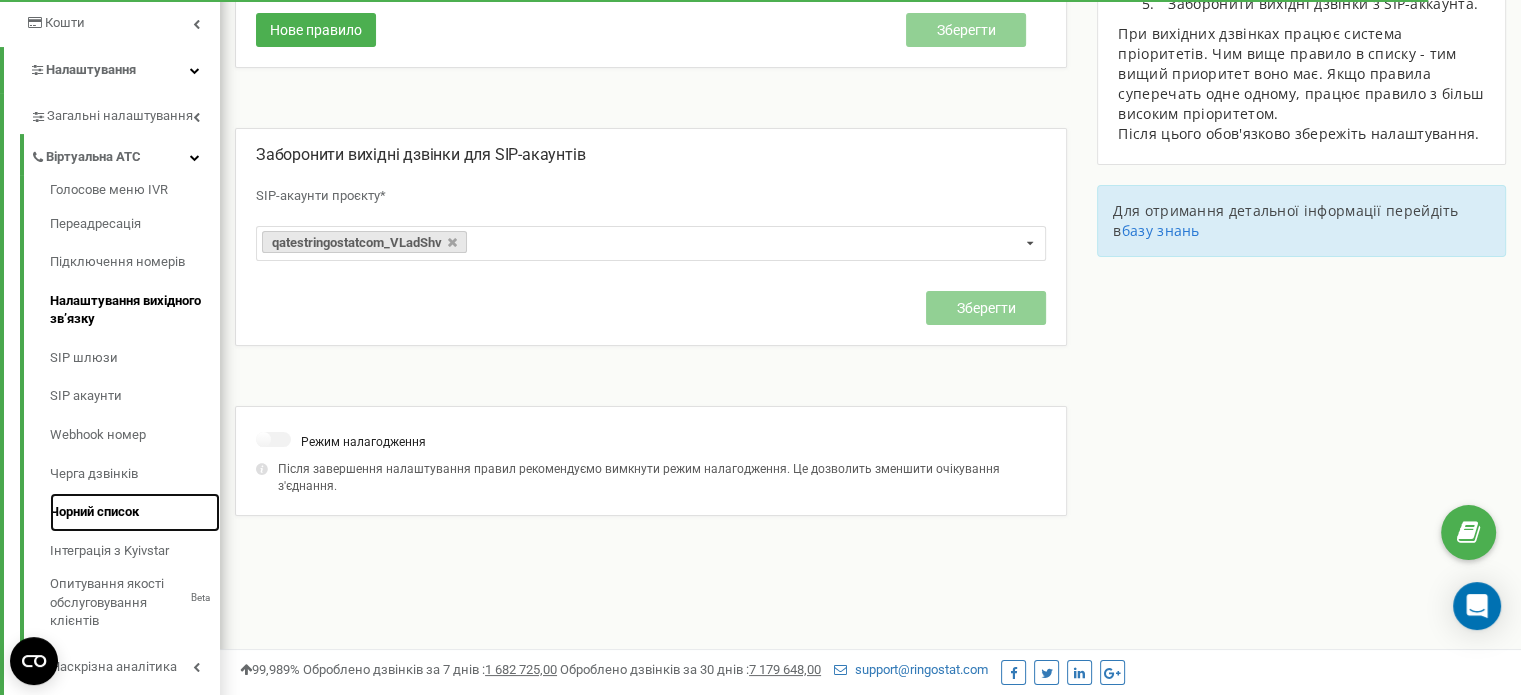 click on "Чорний список" at bounding box center [135, 512] 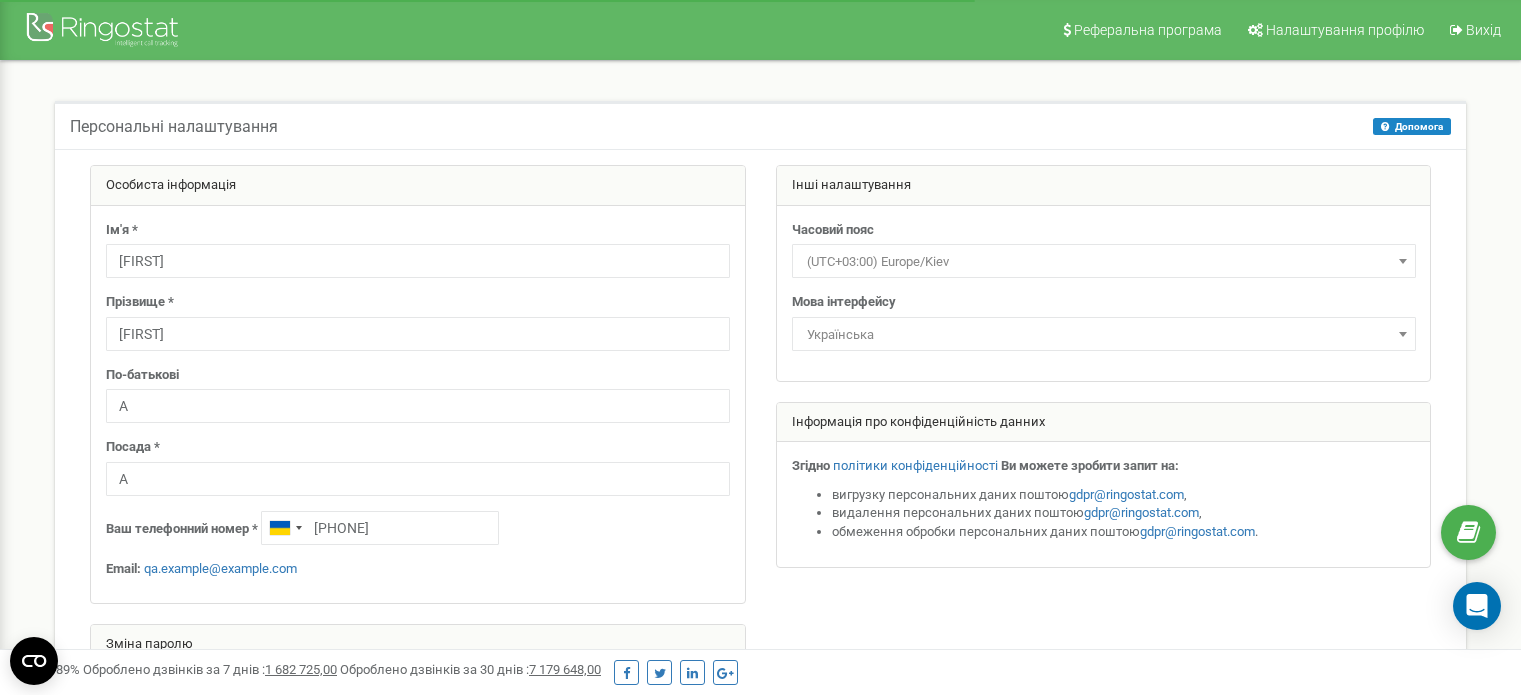 scroll, scrollTop: 0, scrollLeft: 0, axis: both 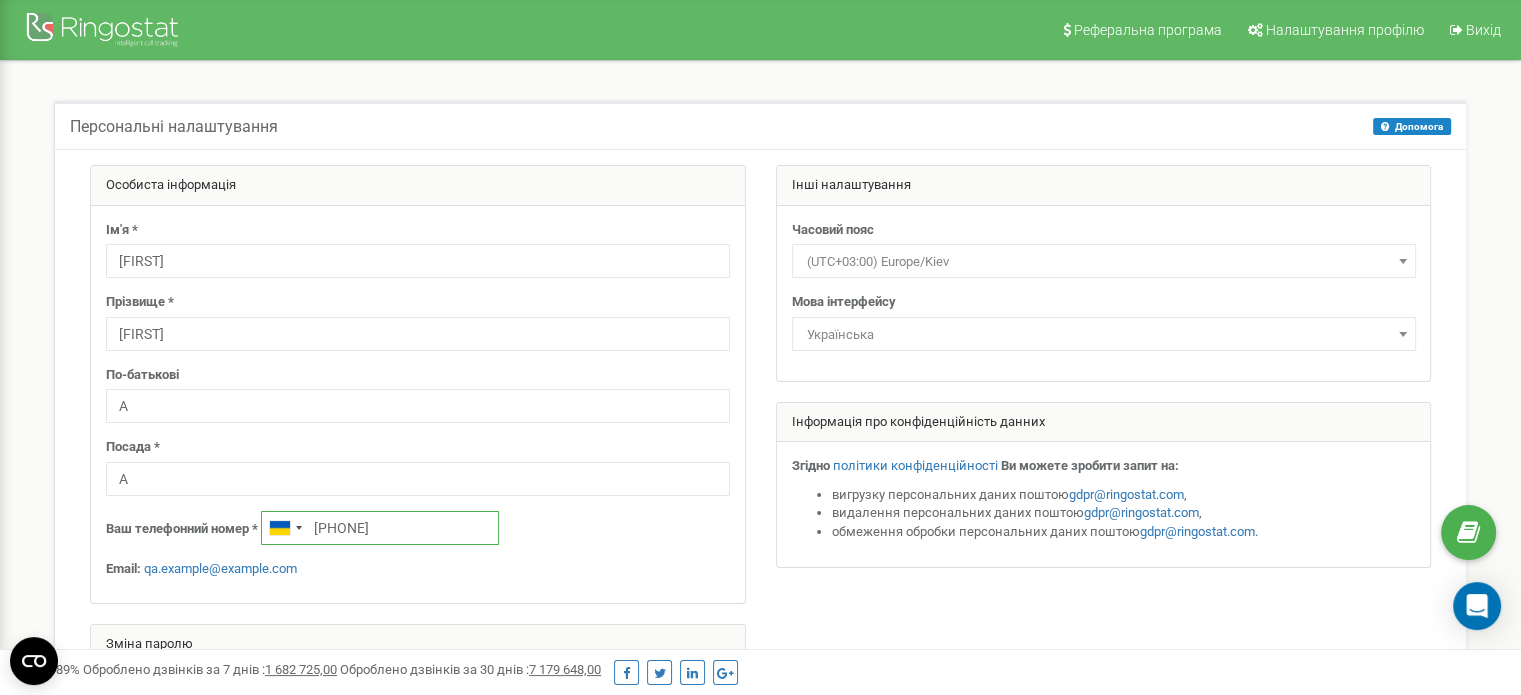 drag, startPoint x: 423, startPoint y: 523, endPoint x: 312, endPoint y: 532, distance: 111.364265 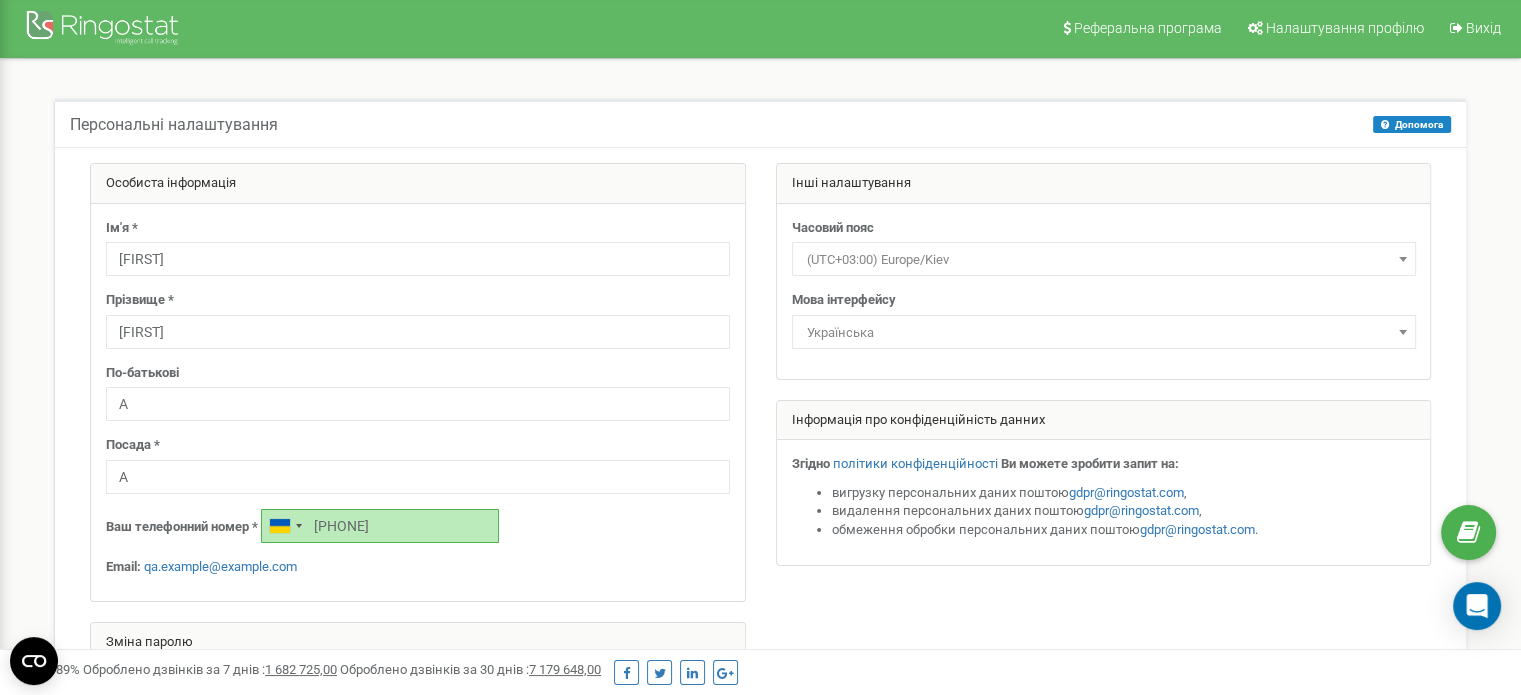 scroll, scrollTop: 0, scrollLeft: 0, axis: both 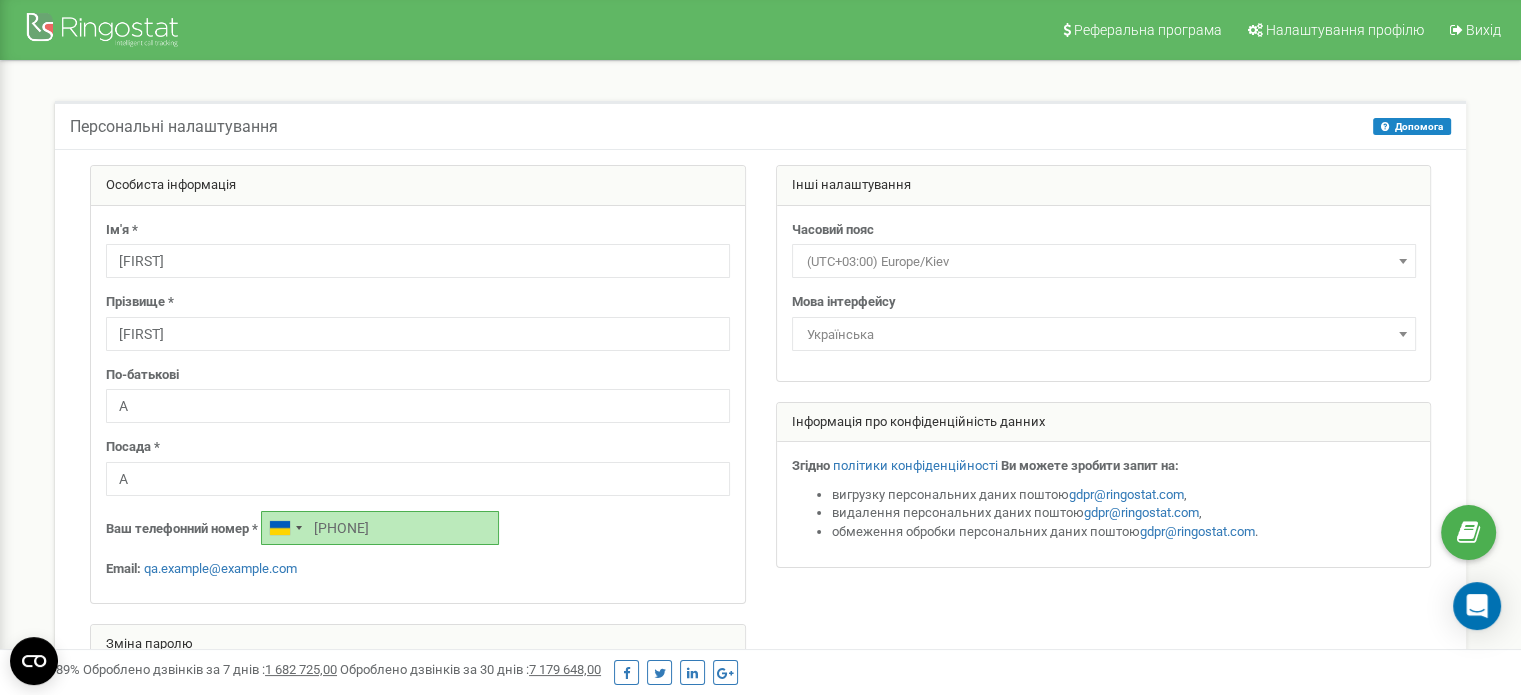click on "+380636028081" at bounding box center [380, 528] 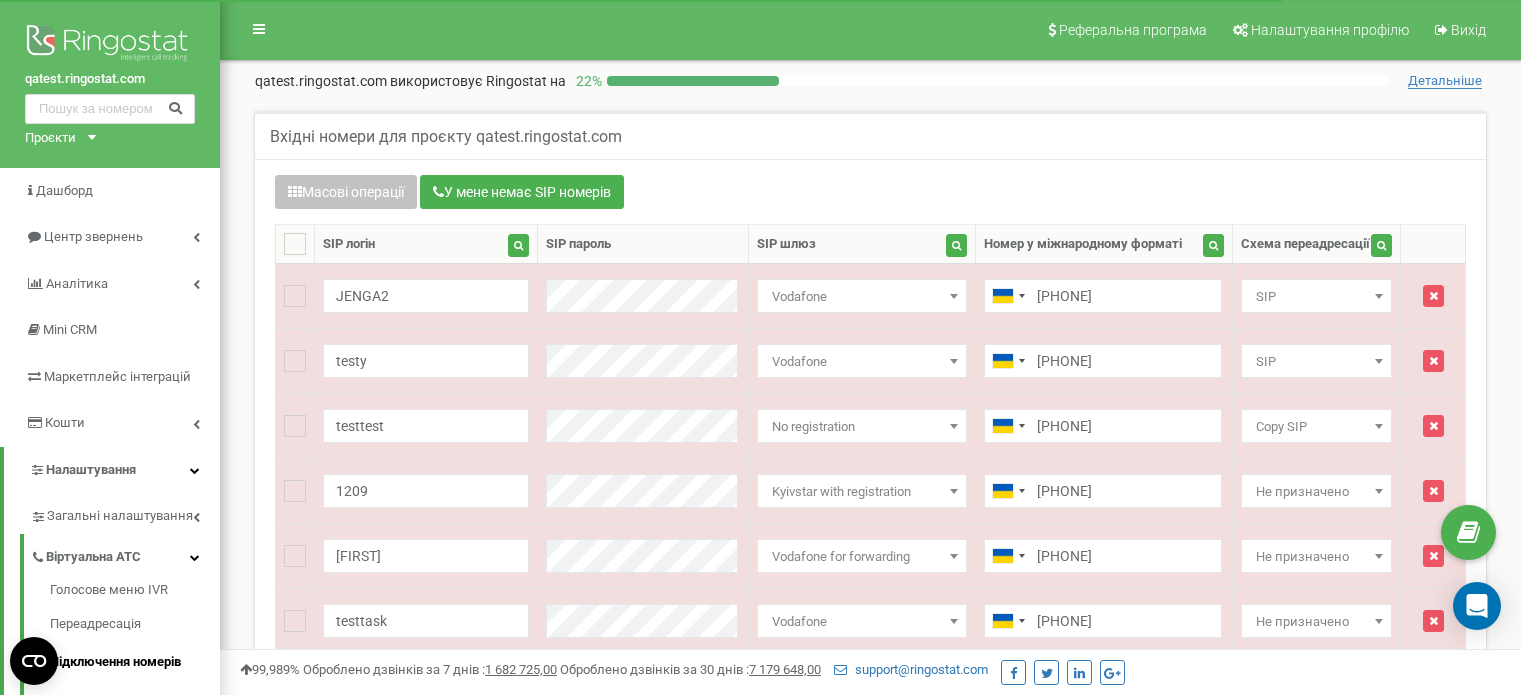 scroll, scrollTop: 0, scrollLeft: 0, axis: both 